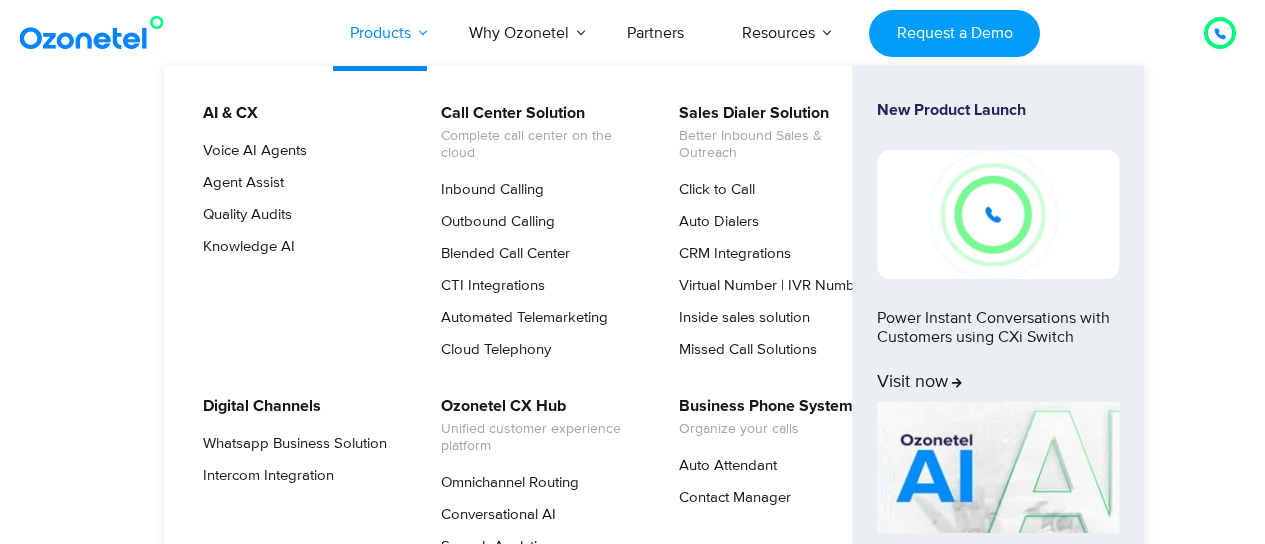 scroll, scrollTop: 0, scrollLeft: 0, axis: both 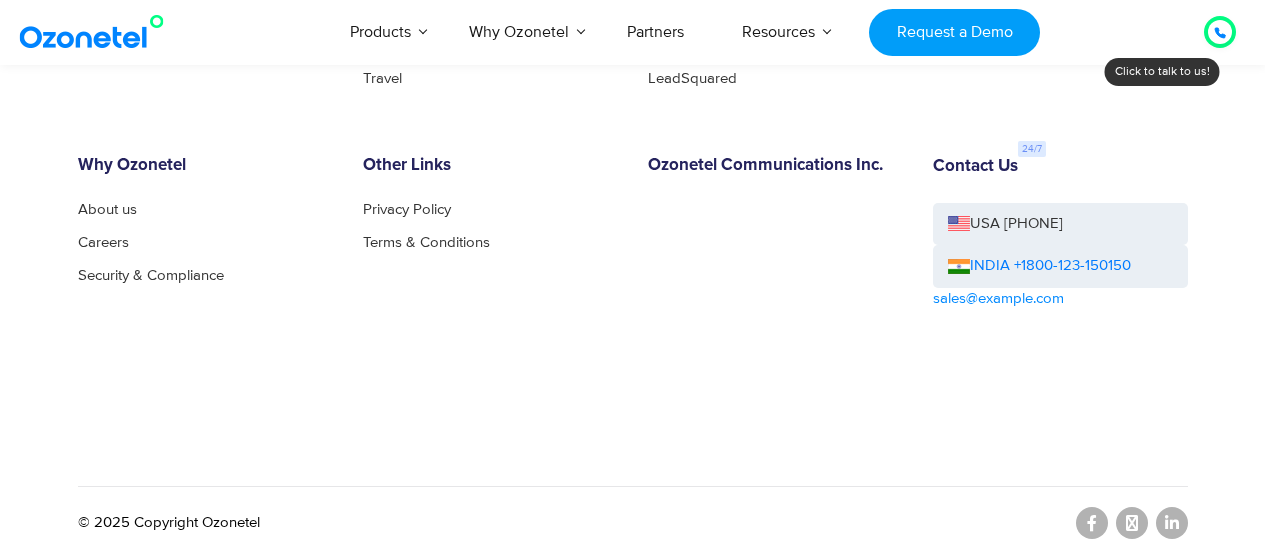 click at bounding box center (1220, 32) 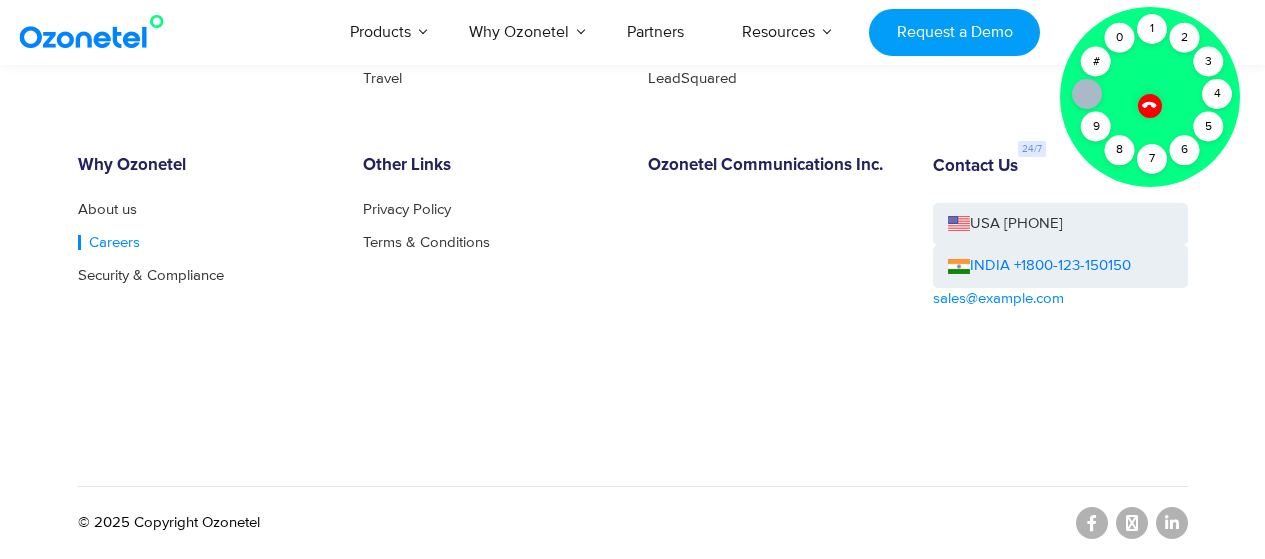 click on "Careers" at bounding box center [109, 242] 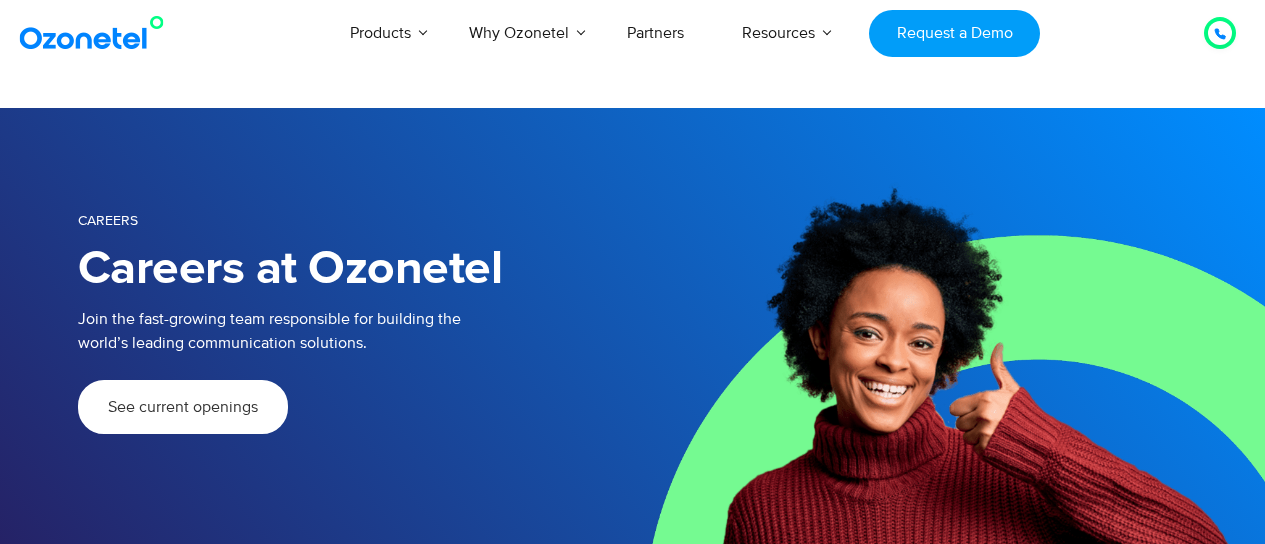 scroll, scrollTop: 0, scrollLeft: 0, axis: both 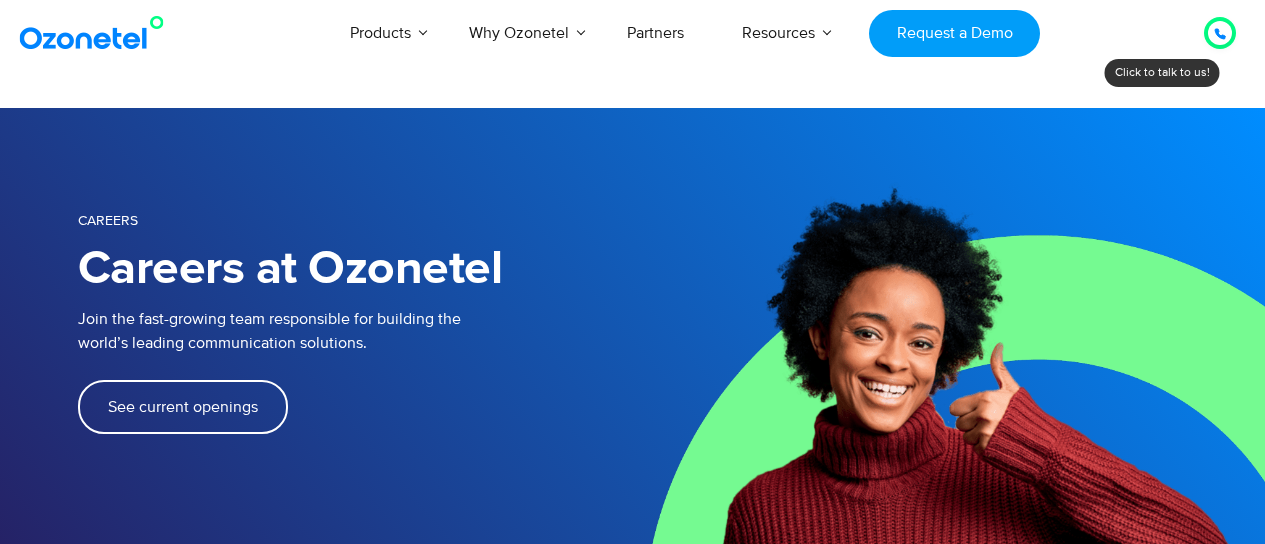 click on "See current openings" at bounding box center (183, 407) 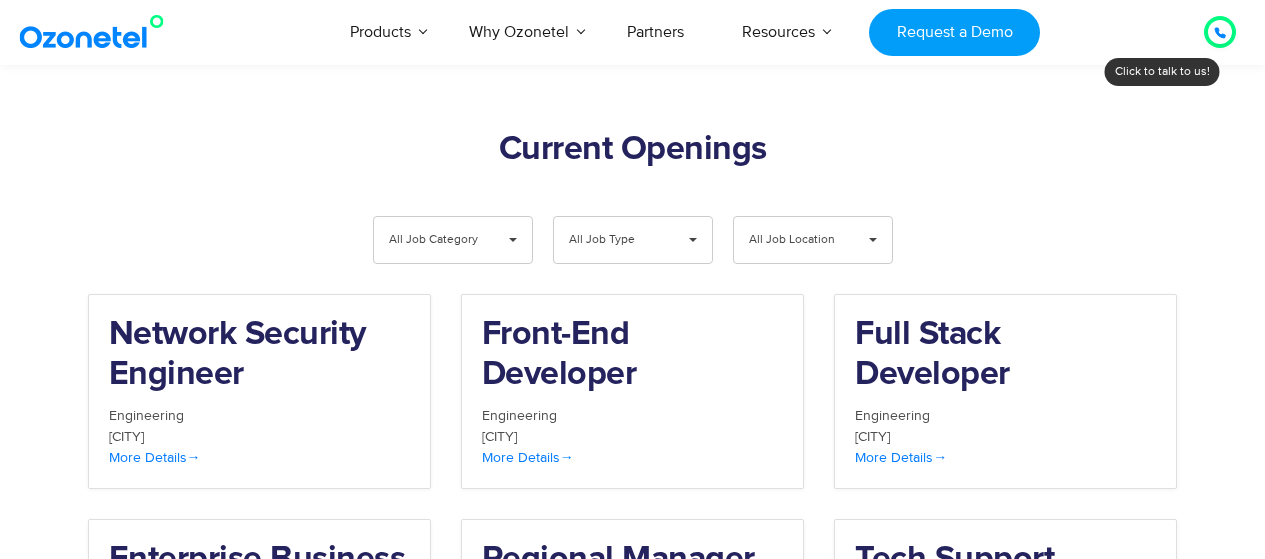 scroll, scrollTop: 2144, scrollLeft: 0, axis: vertical 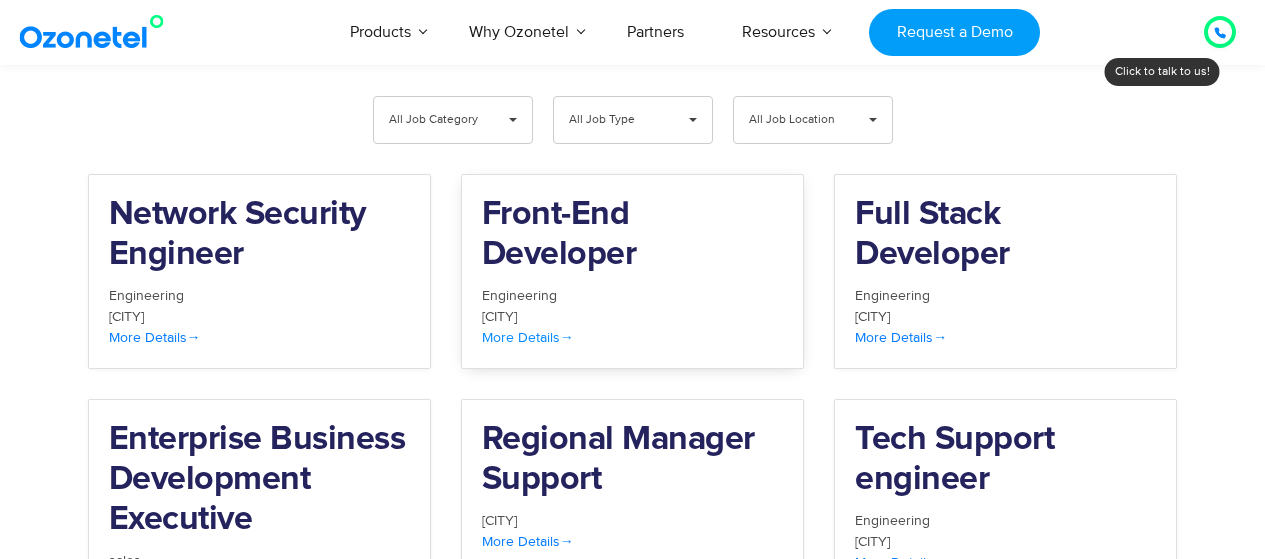 click on "Engineering" at bounding box center (632, 295) 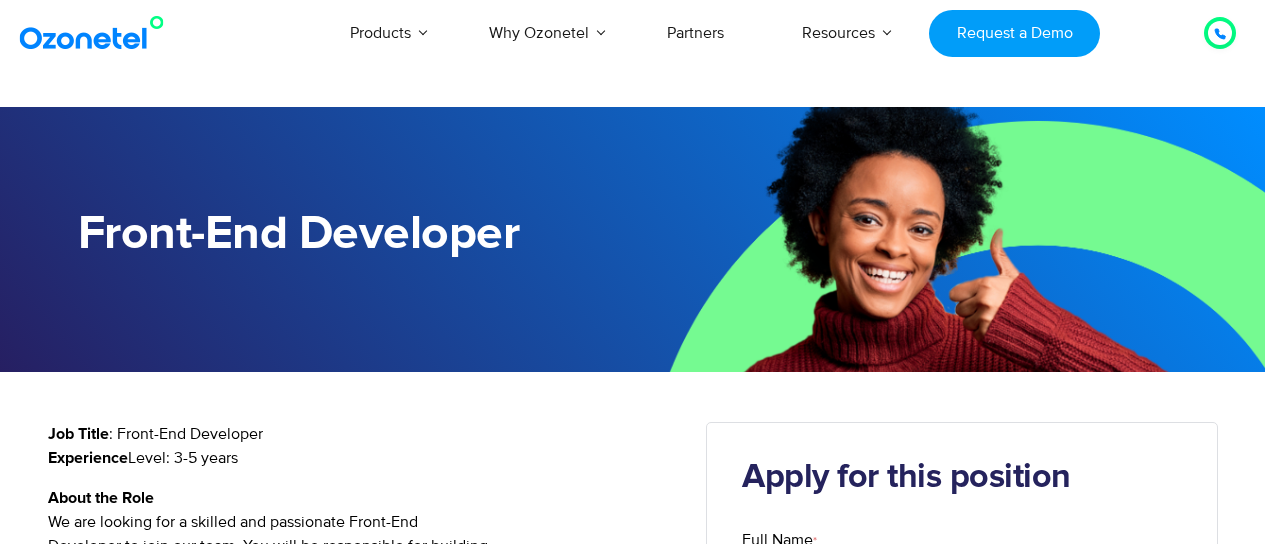scroll, scrollTop: 0, scrollLeft: 0, axis: both 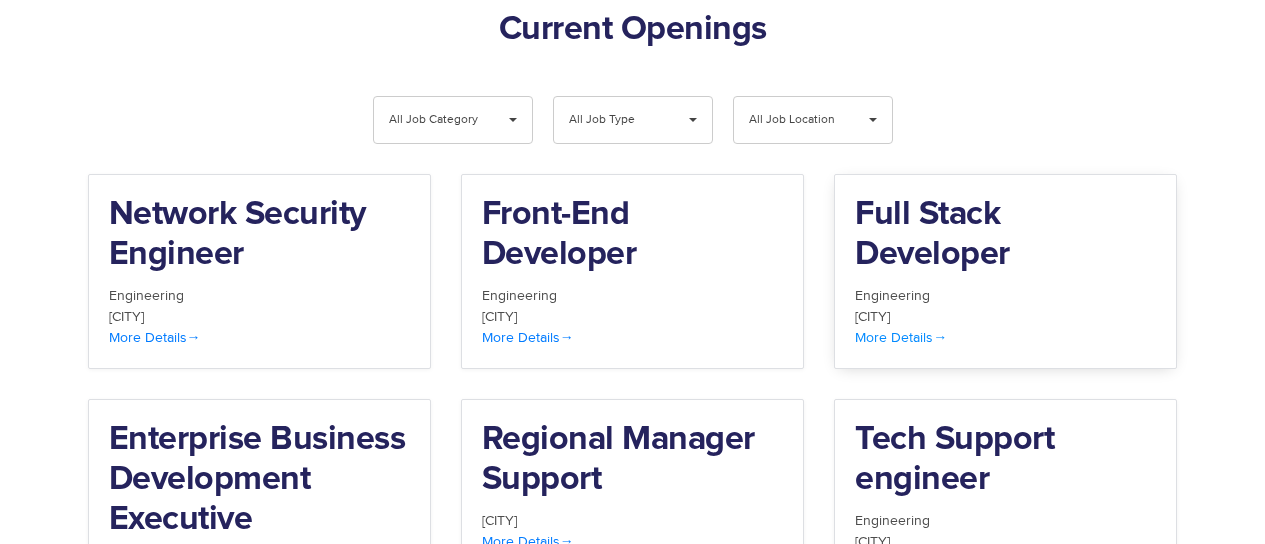 click on "Engineering" at bounding box center (1005, 295) 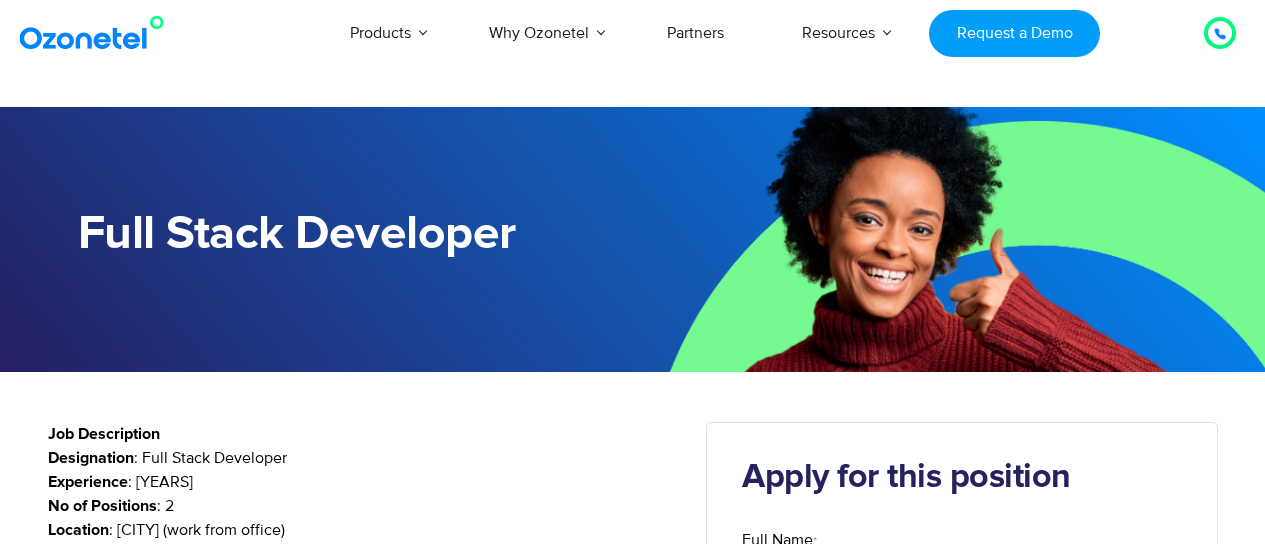 scroll, scrollTop: 86, scrollLeft: 0, axis: vertical 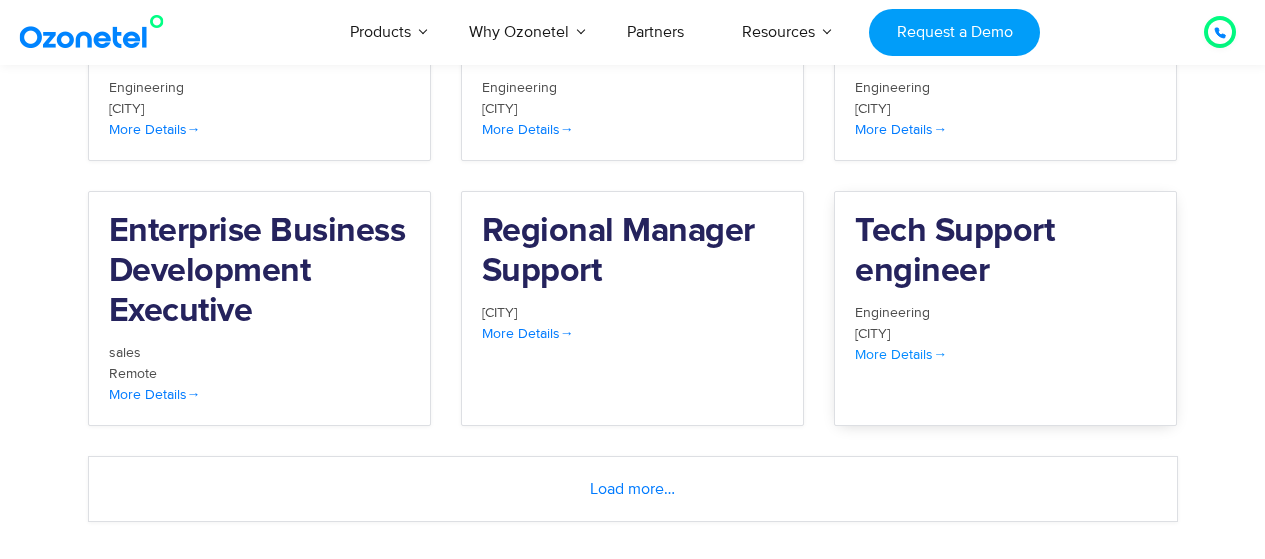 click on "Engineering" at bounding box center (1005, 312) 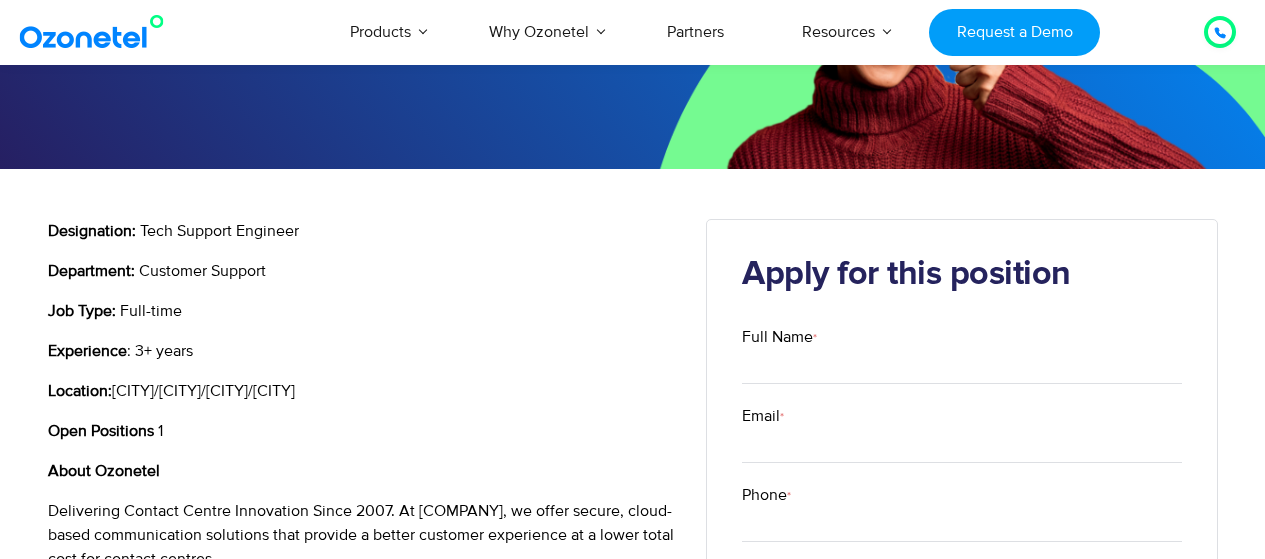 scroll, scrollTop: 0, scrollLeft: 0, axis: both 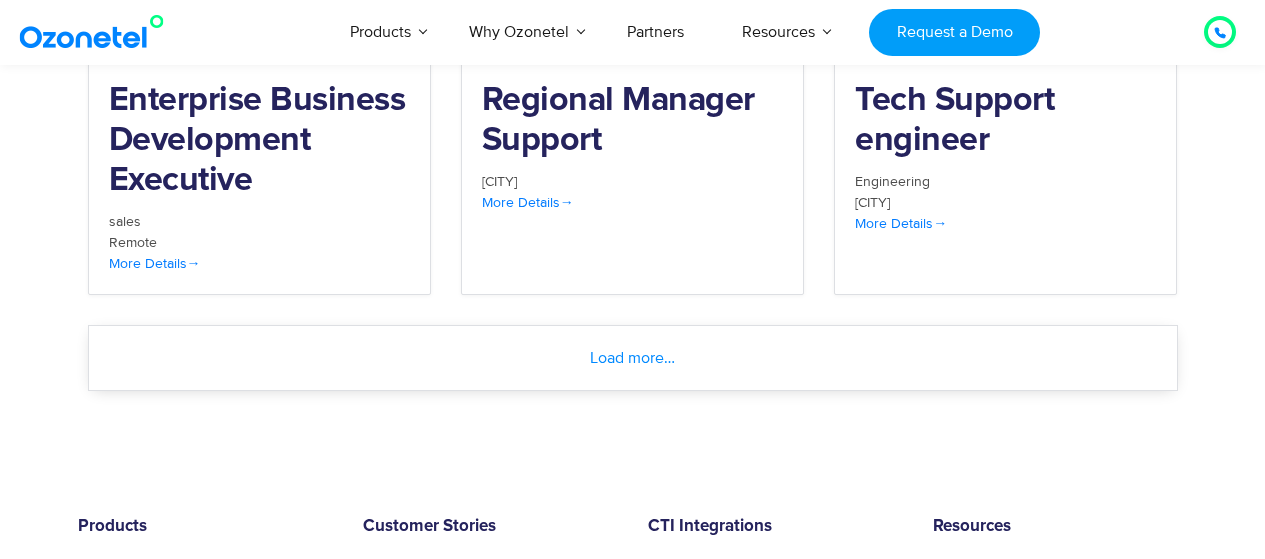 click on "Load more…" at bounding box center (633, 358) 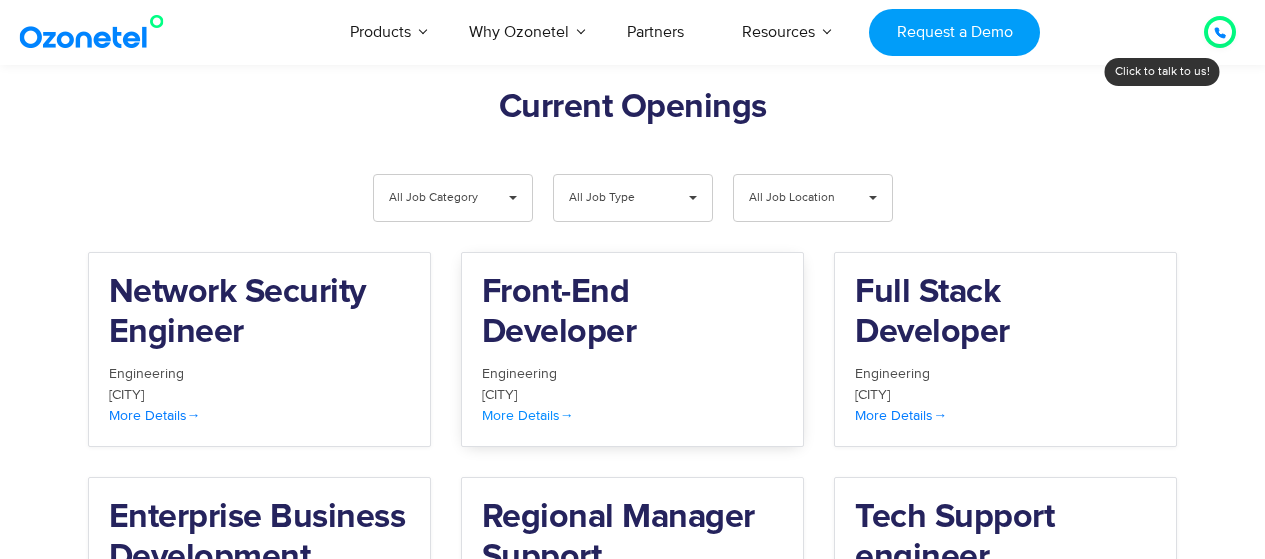 scroll, scrollTop: 2066, scrollLeft: 0, axis: vertical 